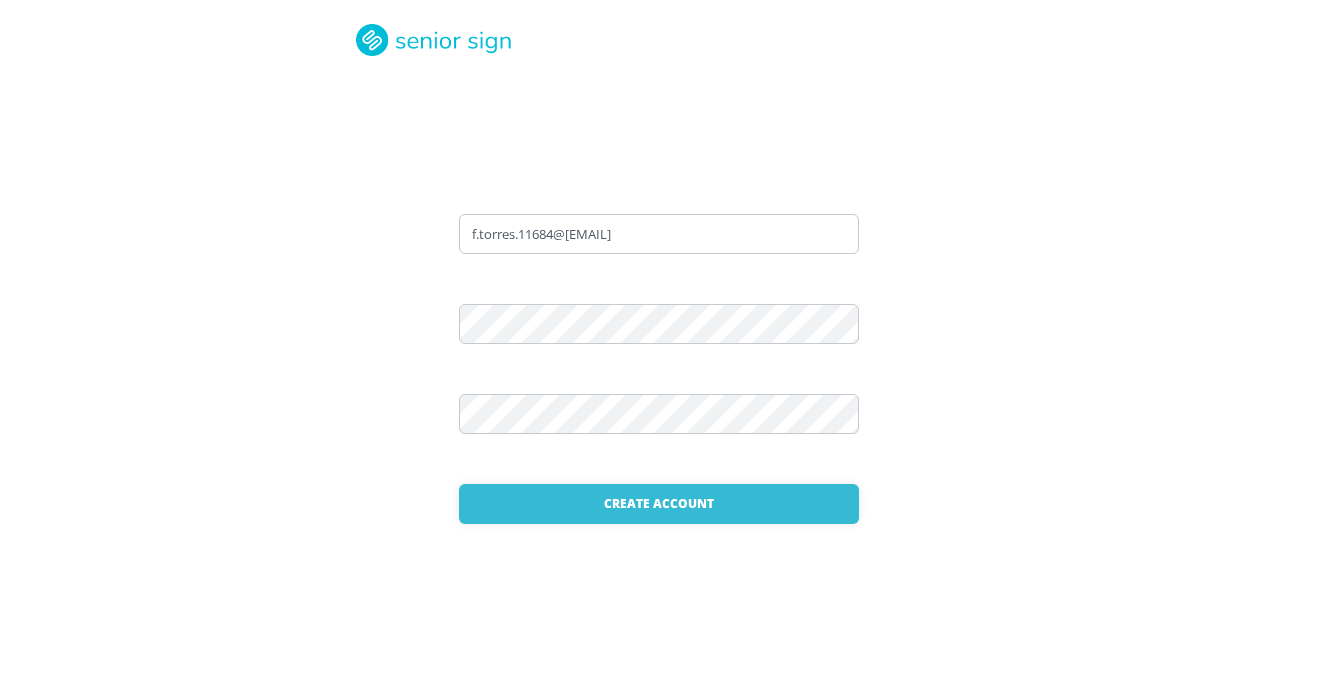 scroll, scrollTop: 0, scrollLeft: 0, axis: both 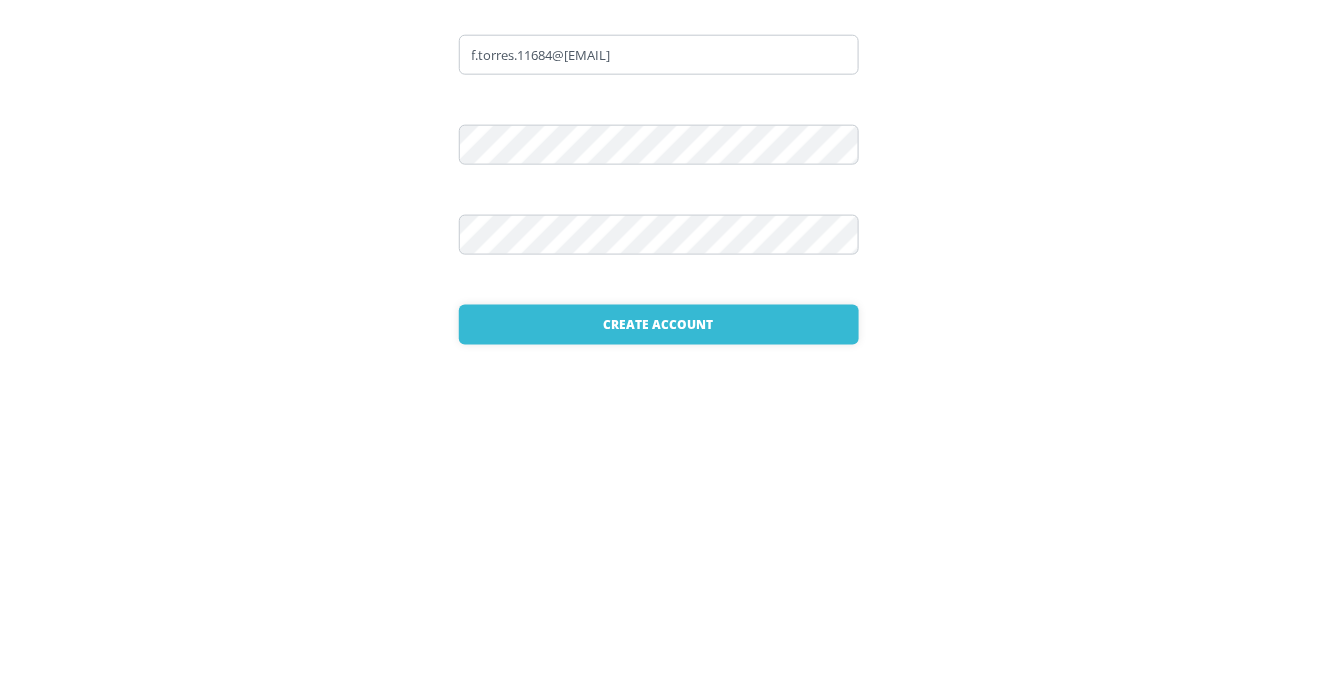 click on "WELCOME Please create an account f.torres.11684@[EMAIL] Email Address Password Repeat Password Create Account Already have an account? Login here" at bounding box center (658, 344) 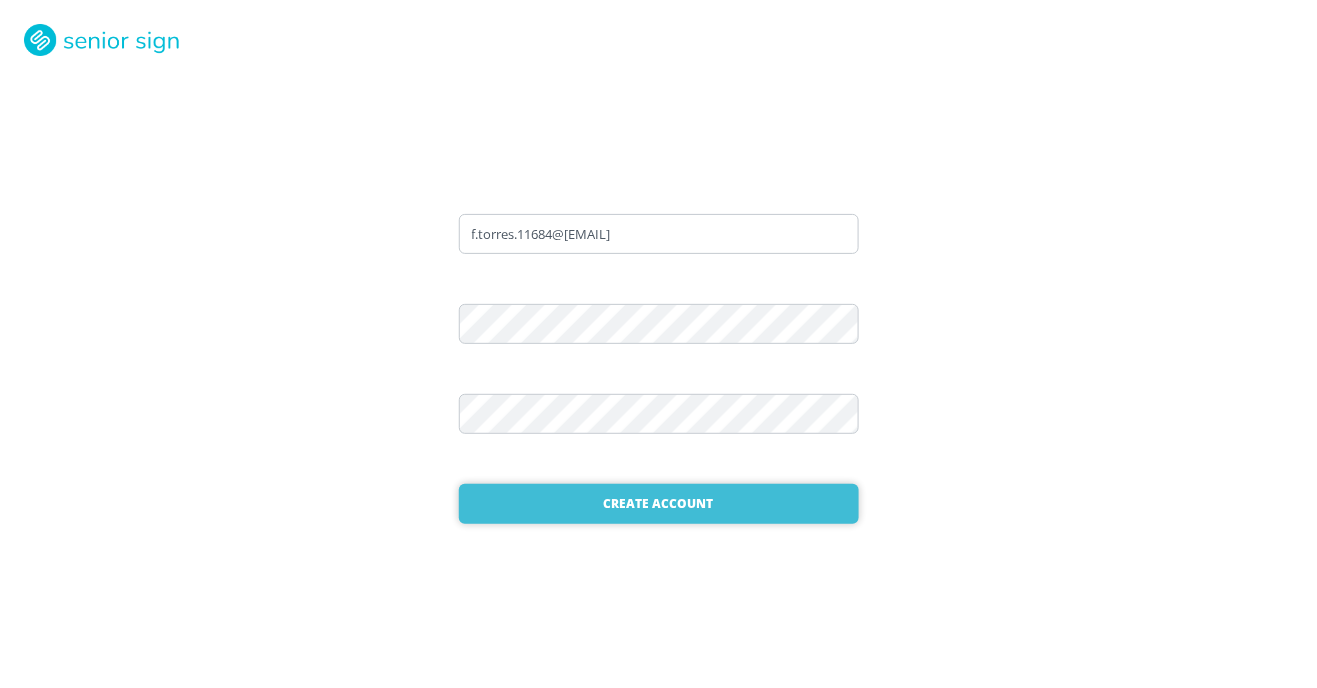 click on "Create Account" at bounding box center [659, 504] 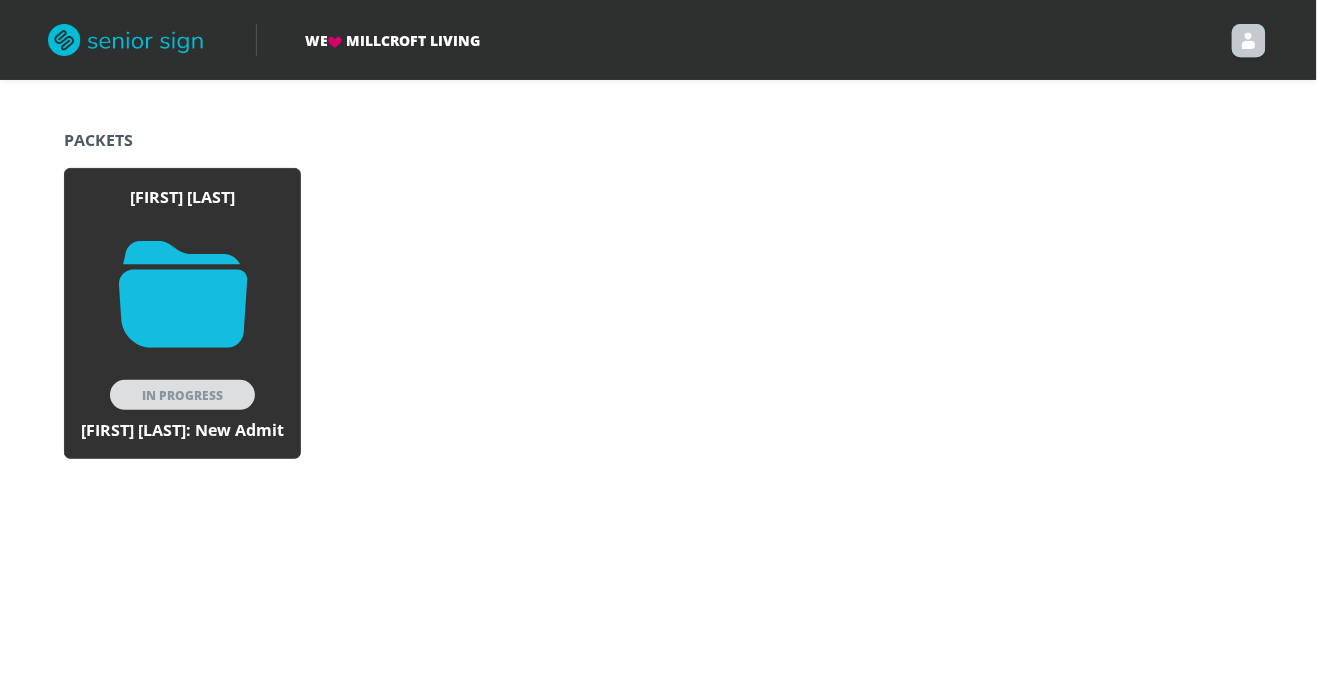 click on "Rosemary Torres In Progress Rosemary Torres: New Admit" at bounding box center (182, 313) 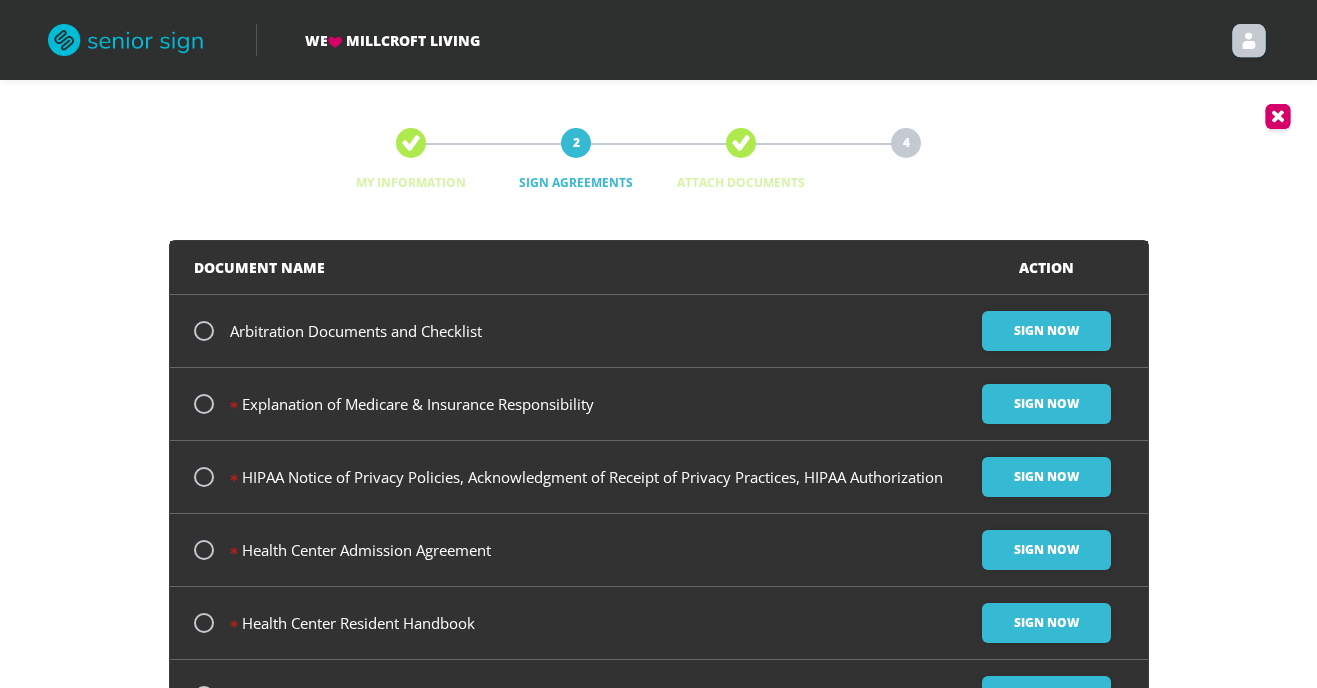 scroll, scrollTop: 0, scrollLeft: 0, axis: both 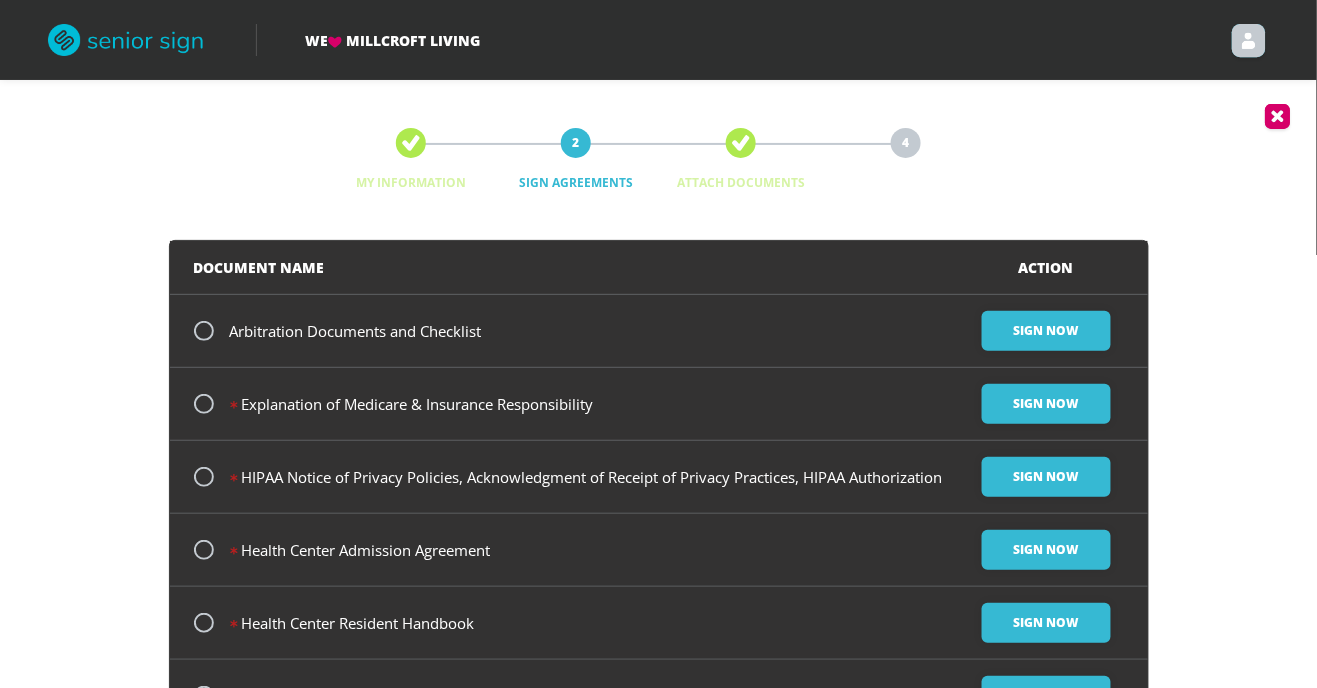 click on "Arbitration Documents and Checklist Sign Now" at bounding box center [659, 331] 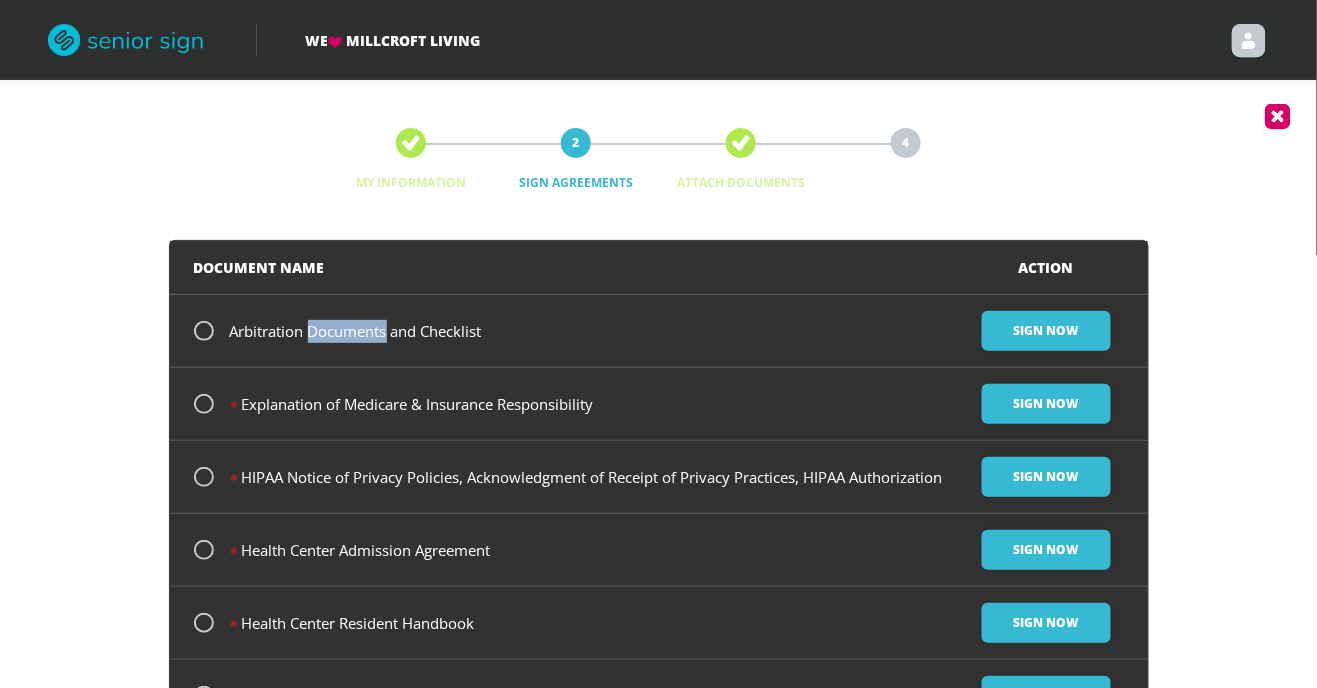 click on "Arbitration Documents and Checklist Sign Now" at bounding box center (659, 331) 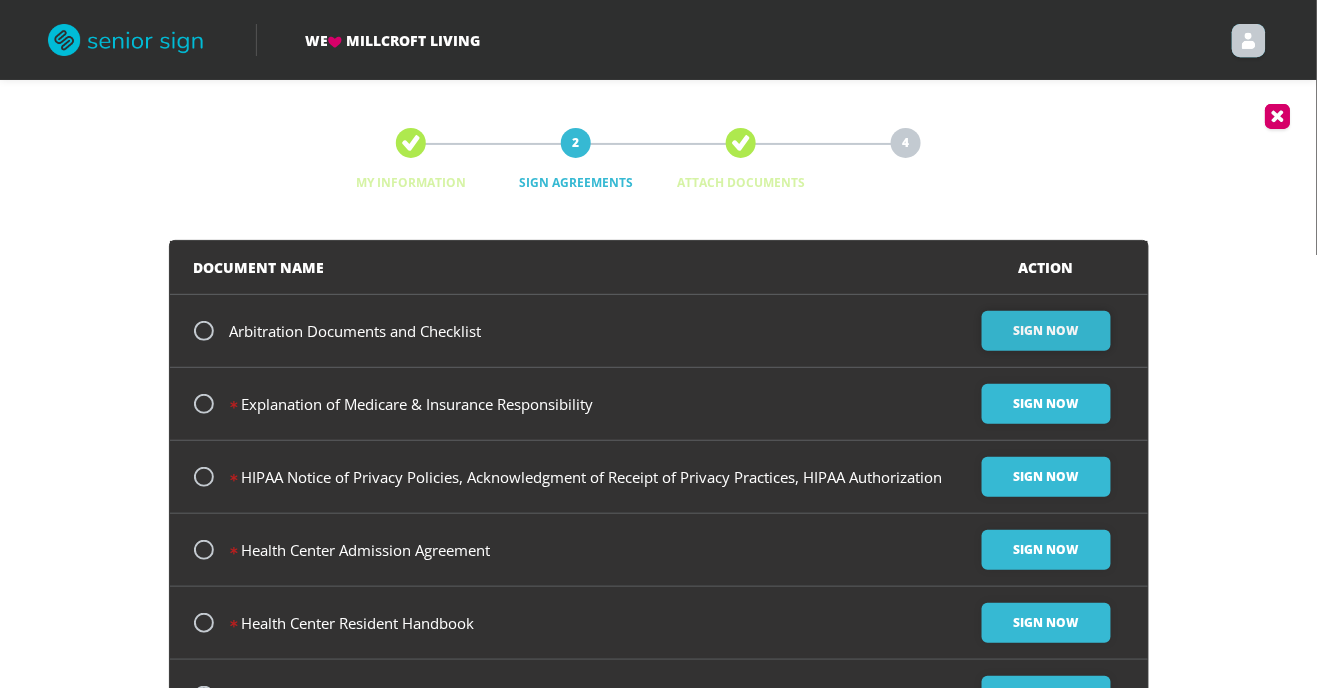 click on "Sign Now" at bounding box center (1046, 331) 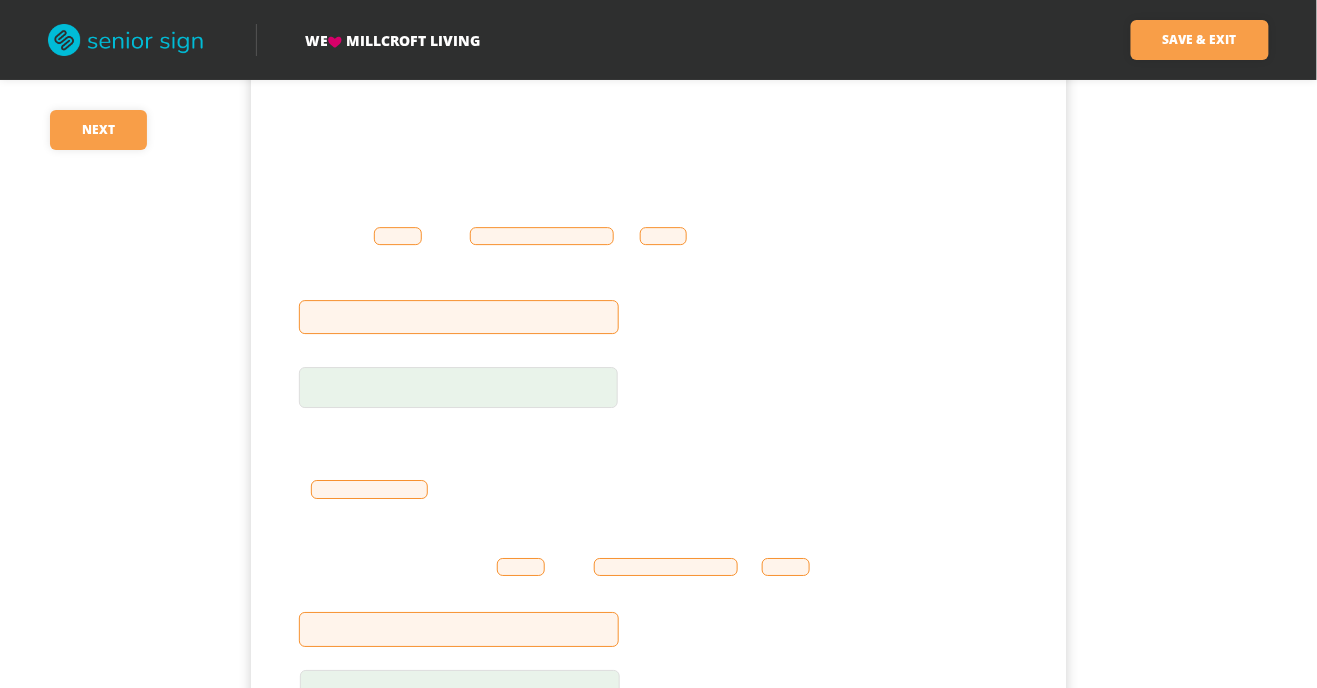 scroll, scrollTop: 7949, scrollLeft: 0, axis: vertical 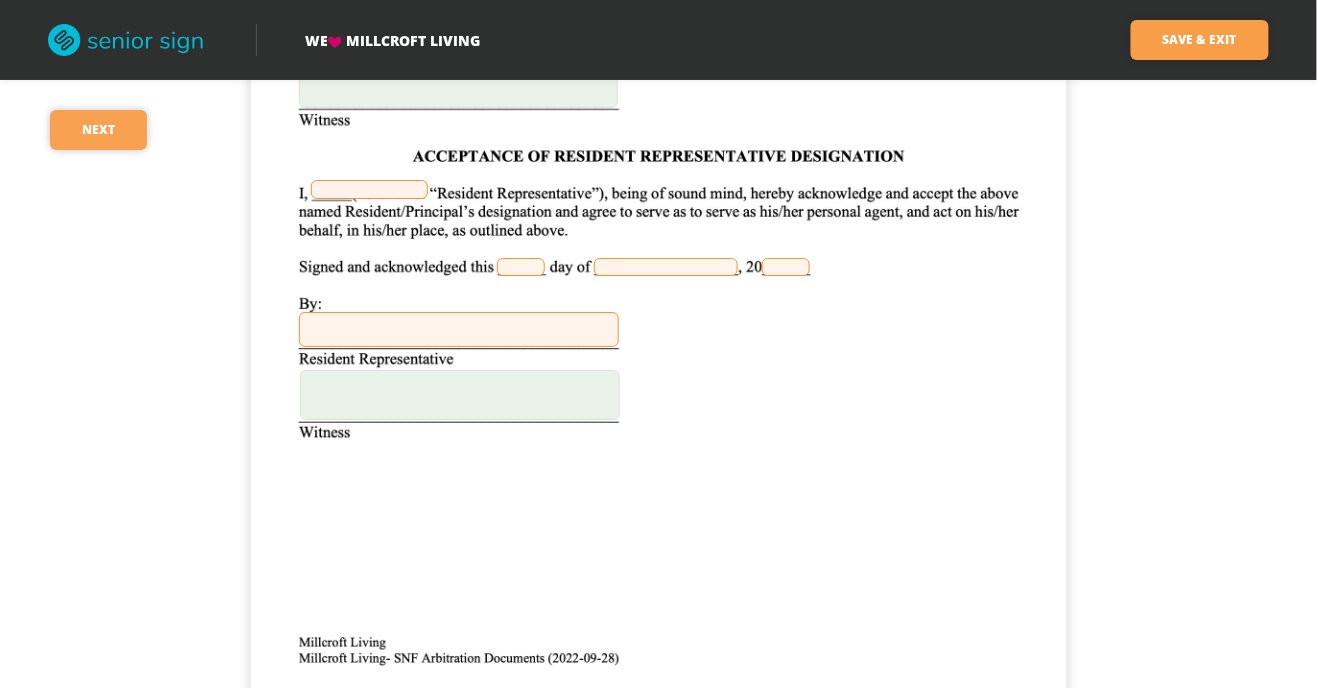 click on "Next" at bounding box center (98, 130) 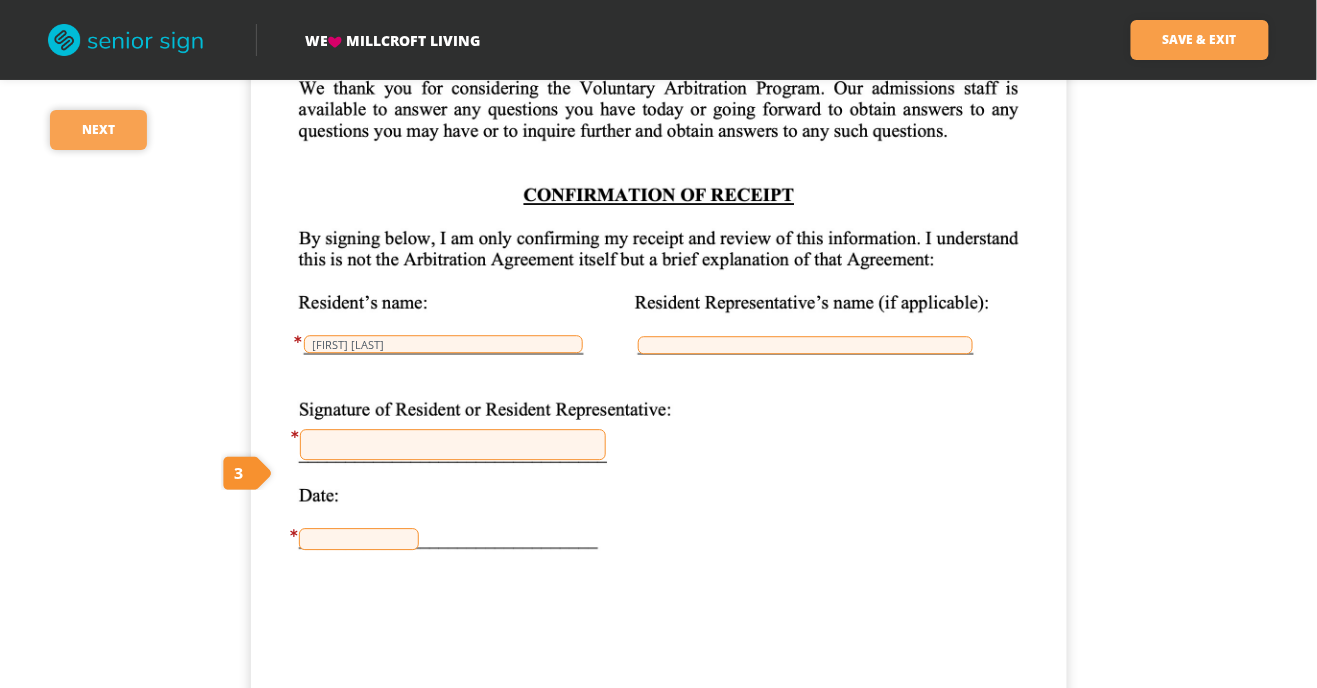scroll, scrollTop: 3317, scrollLeft: 0, axis: vertical 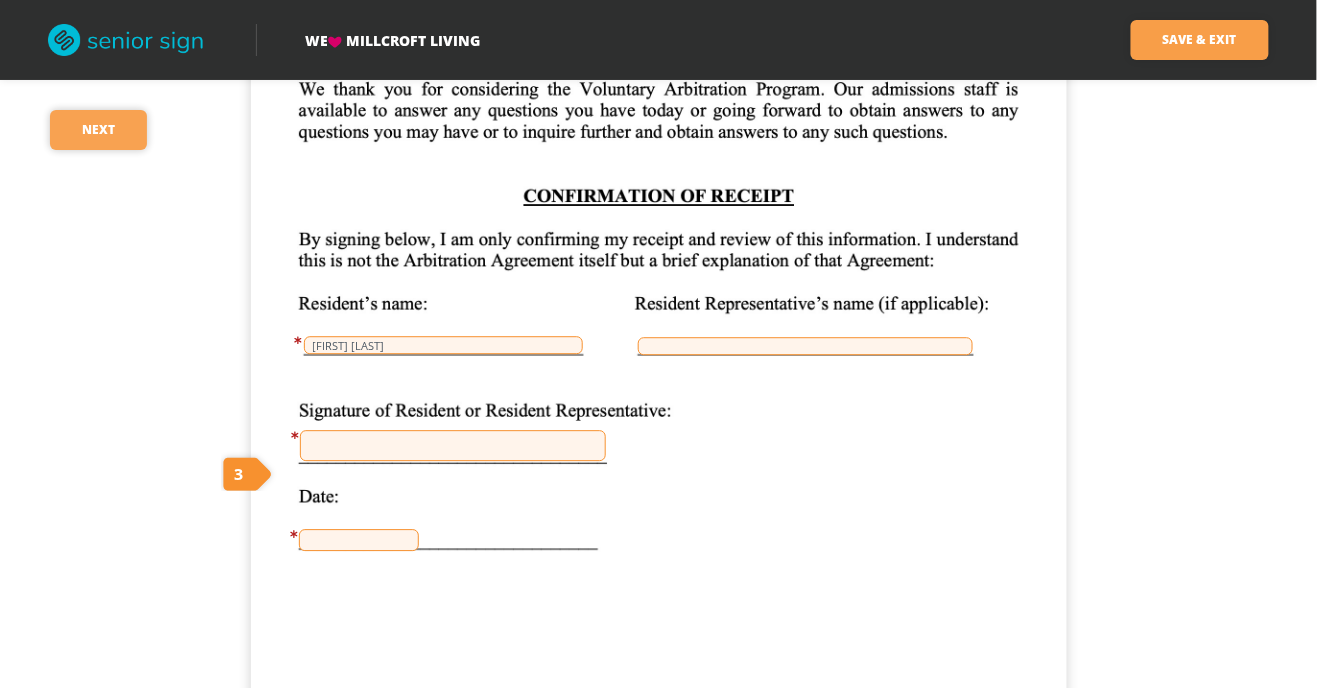 click on "Next" at bounding box center (98, 130) 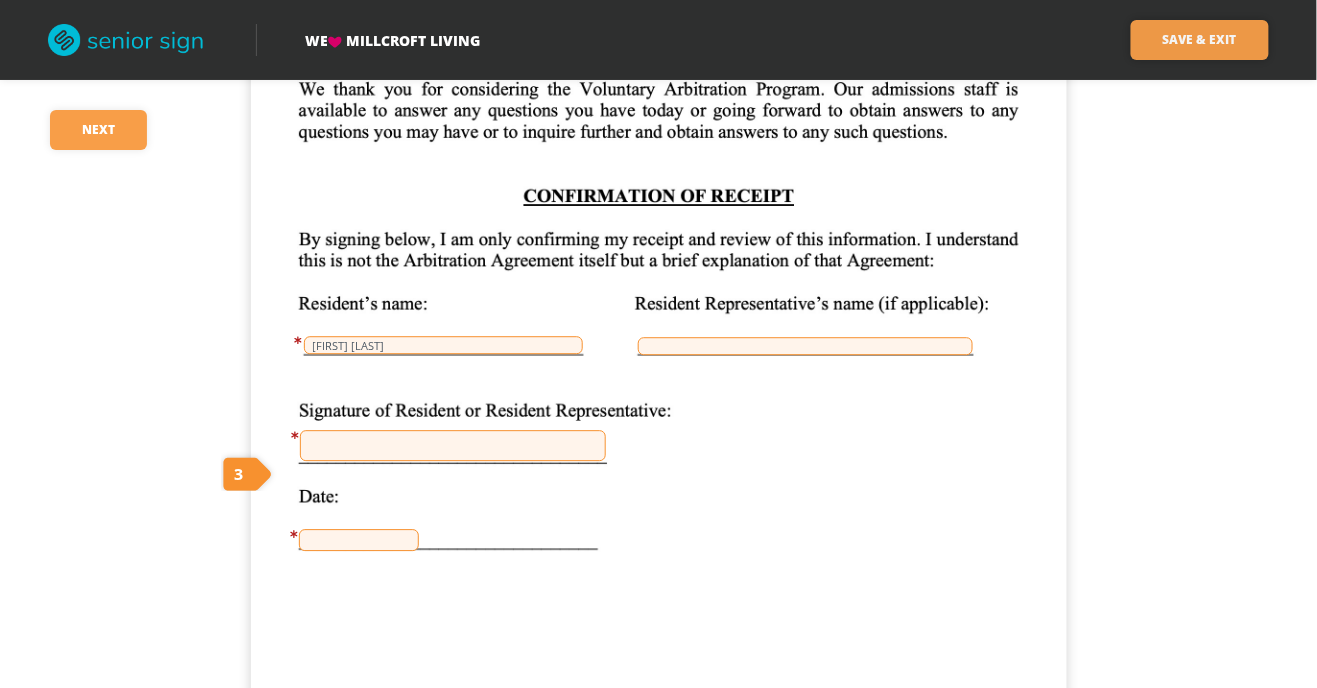 click on "Save & Exit" at bounding box center [1200, 40] 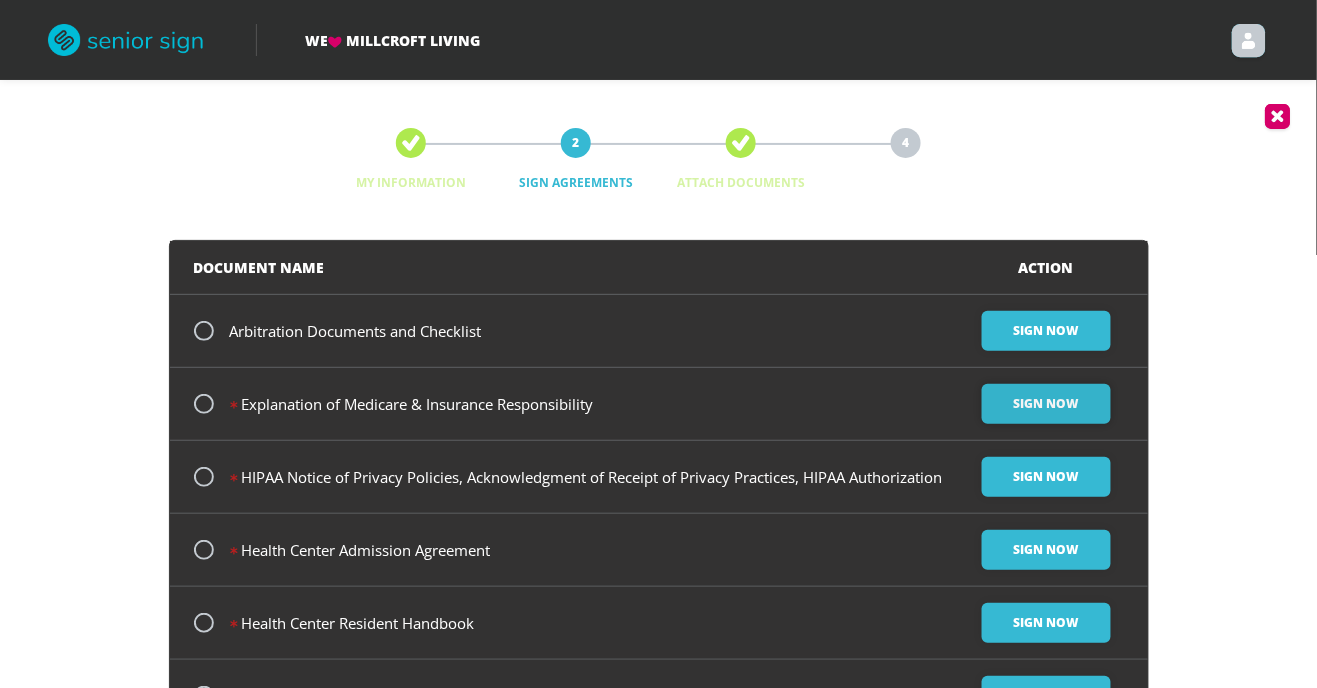 click on "Sign Now" at bounding box center (1046, 331) 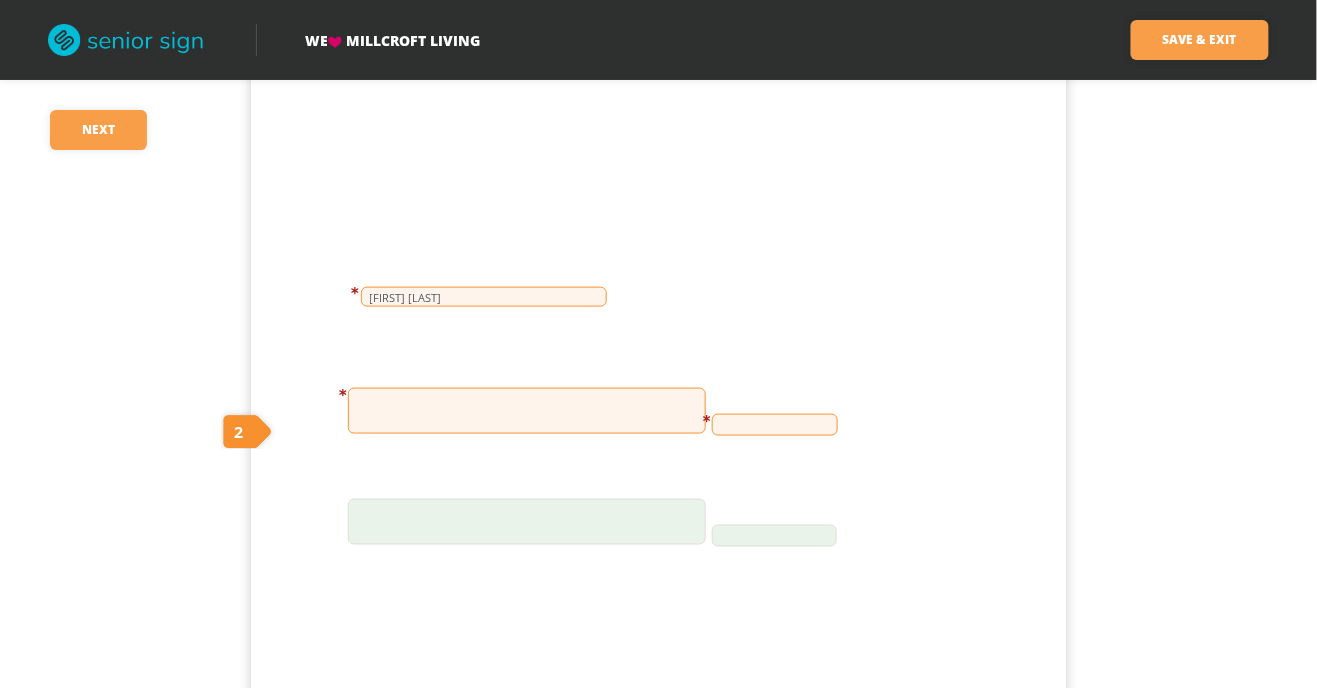 scroll, scrollTop: 494, scrollLeft: 0, axis: vertical 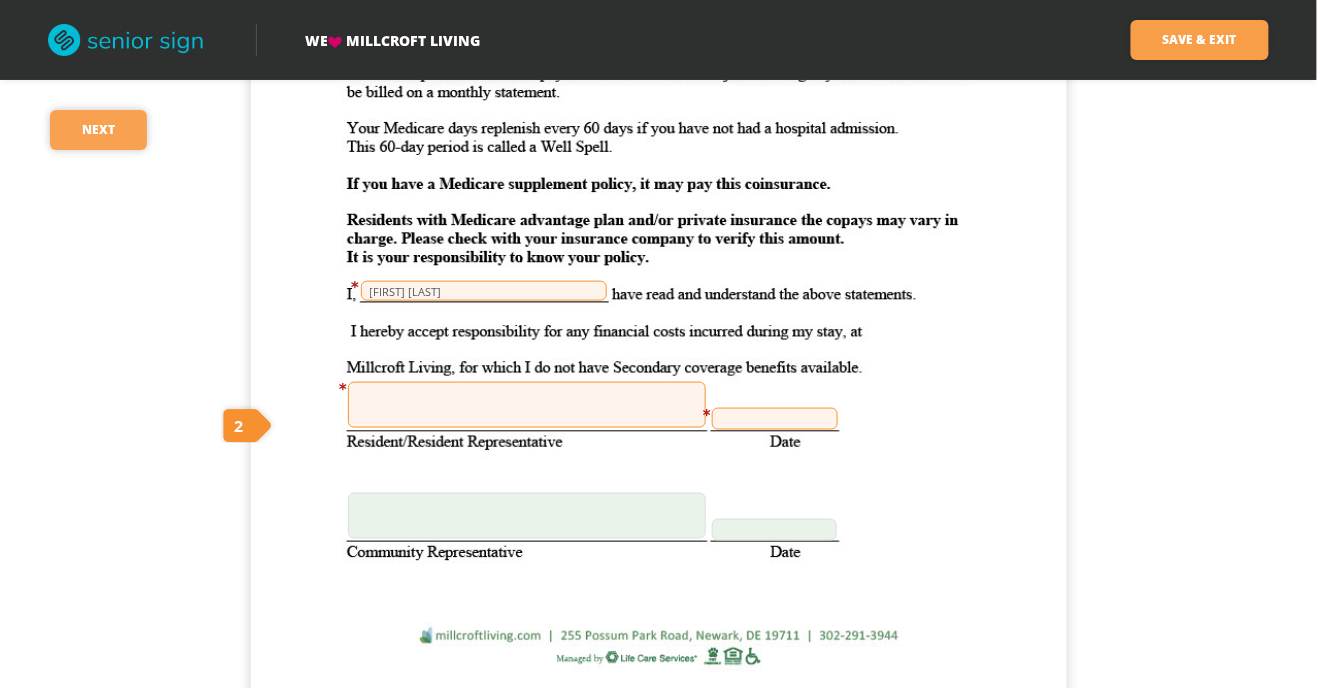 click on "Next" at bounding box center [98, 130] 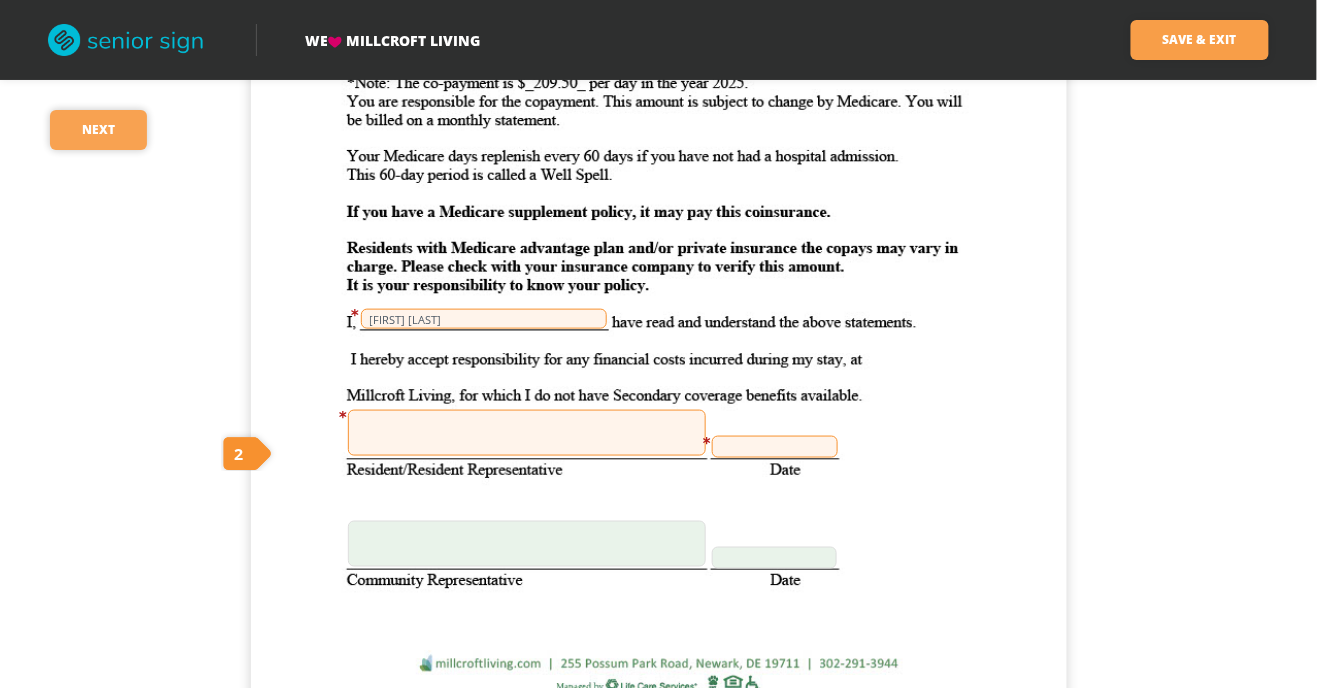 scroll, scrollTop: 446, scrollLeft: 0, axis: vertical 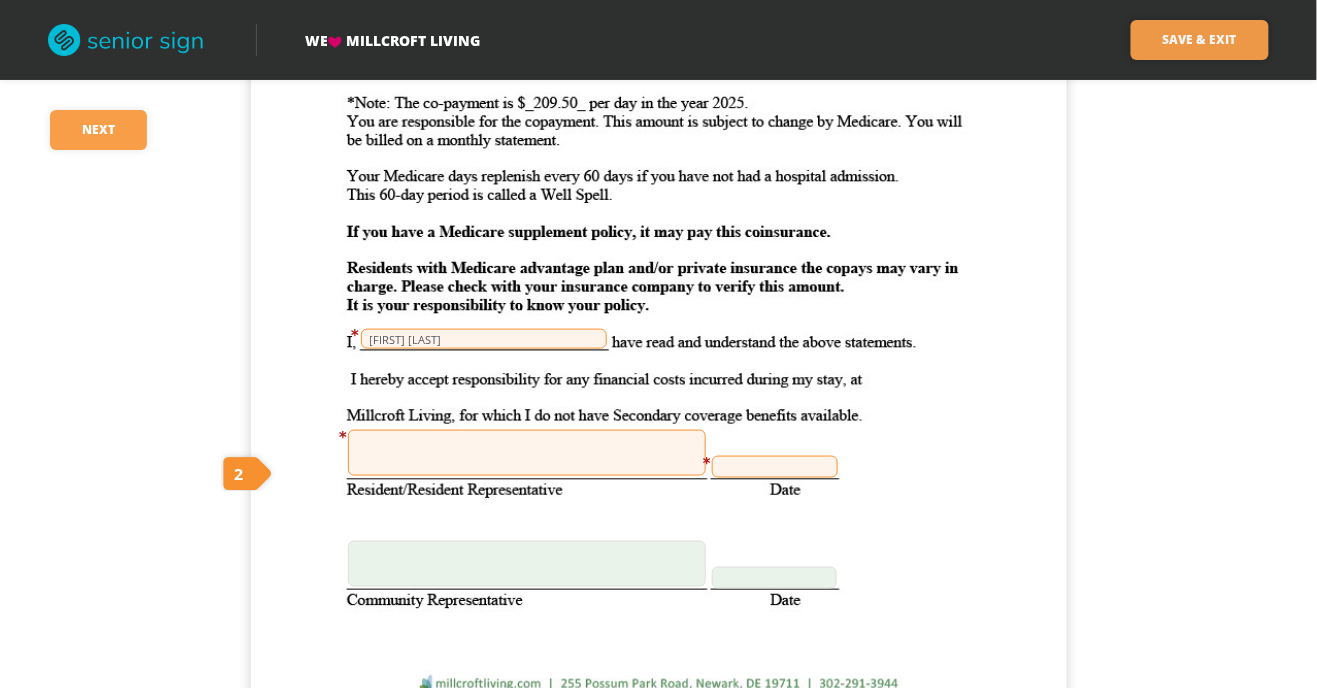 click on "Save & Exit" at bounding box center [1200, 40] 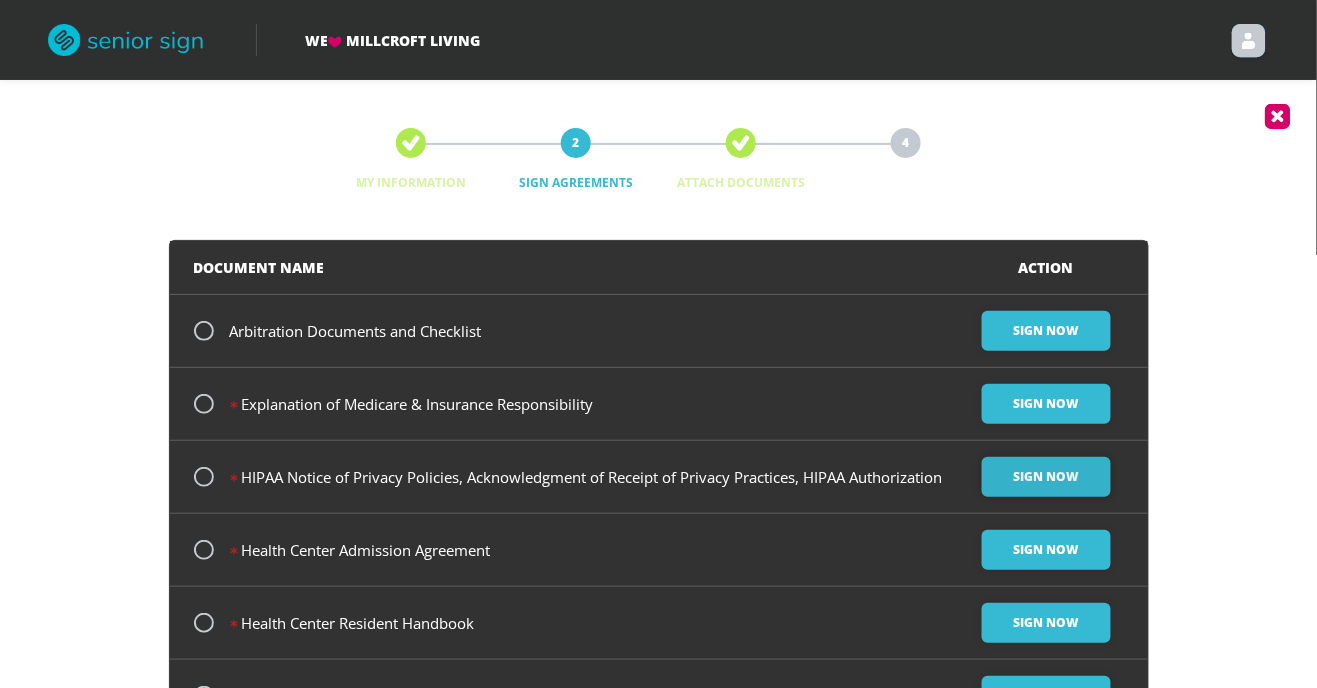 click on "Sign Now" at bounding box center (1046, 331) 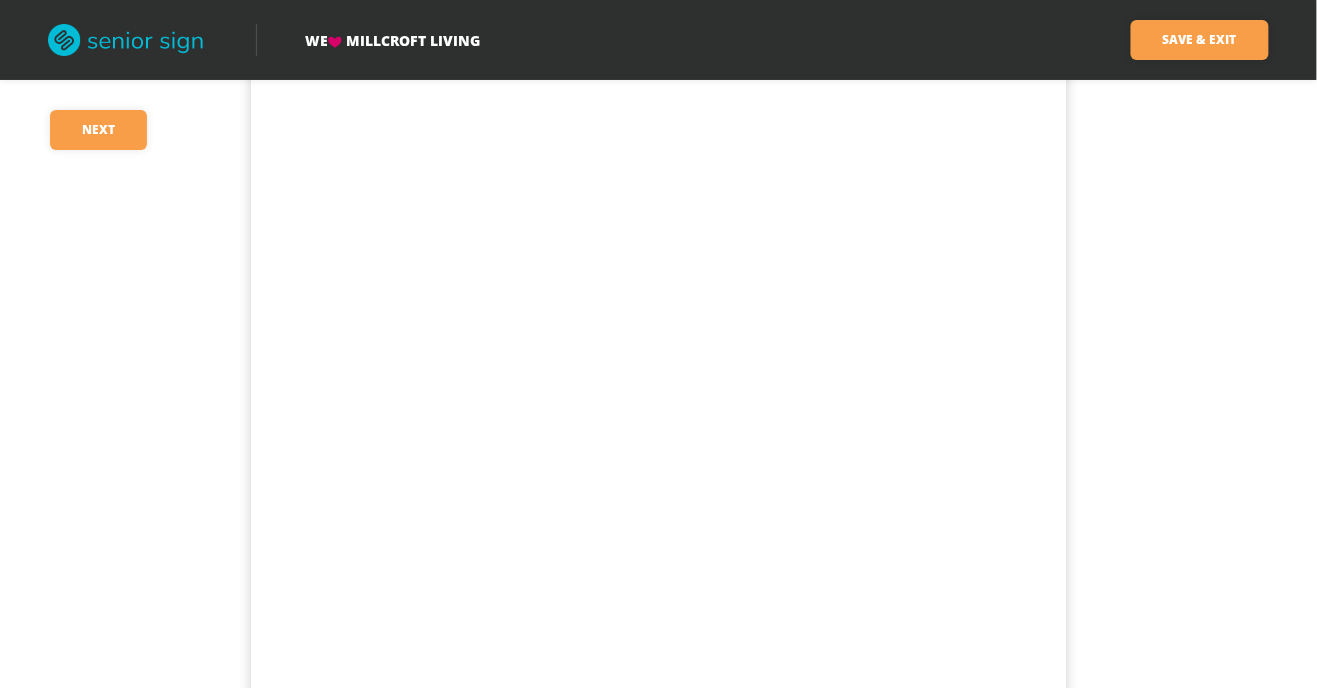 scroll, scrollTop: 7646, scrollLeft: 0, axis: vertical 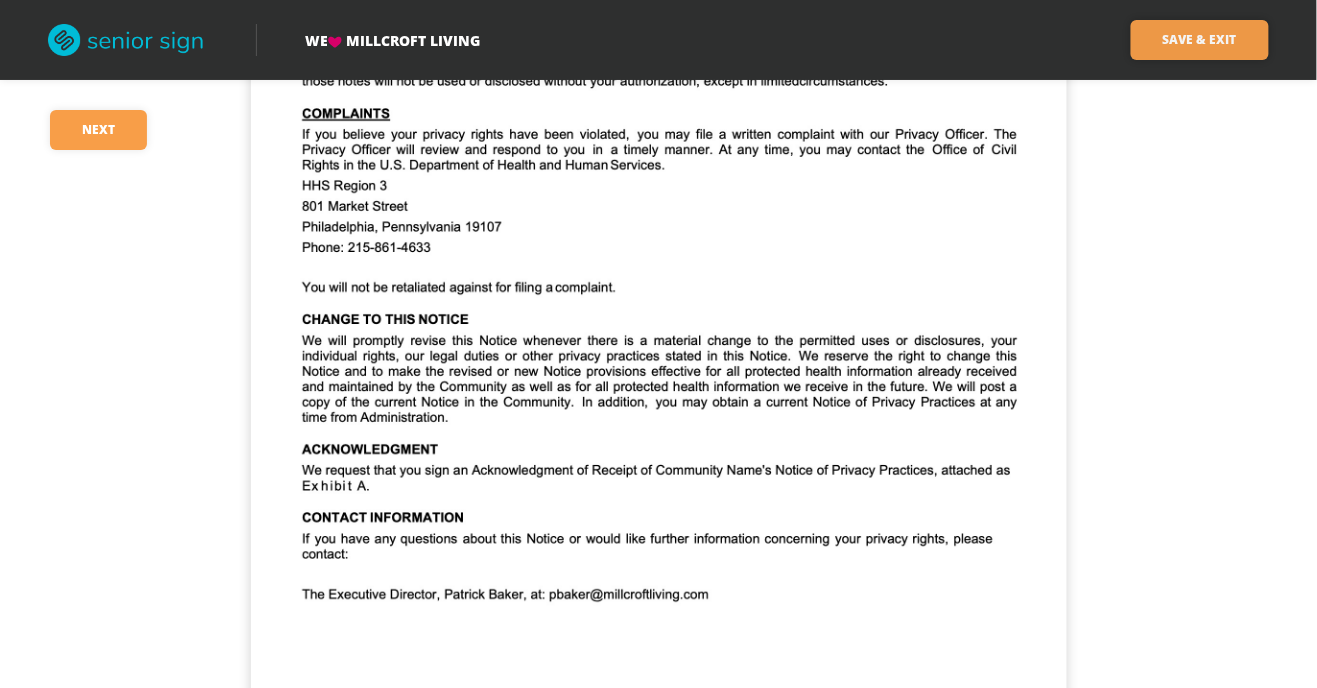 click on "Save & Exit" at bounding box center (1200, 40) 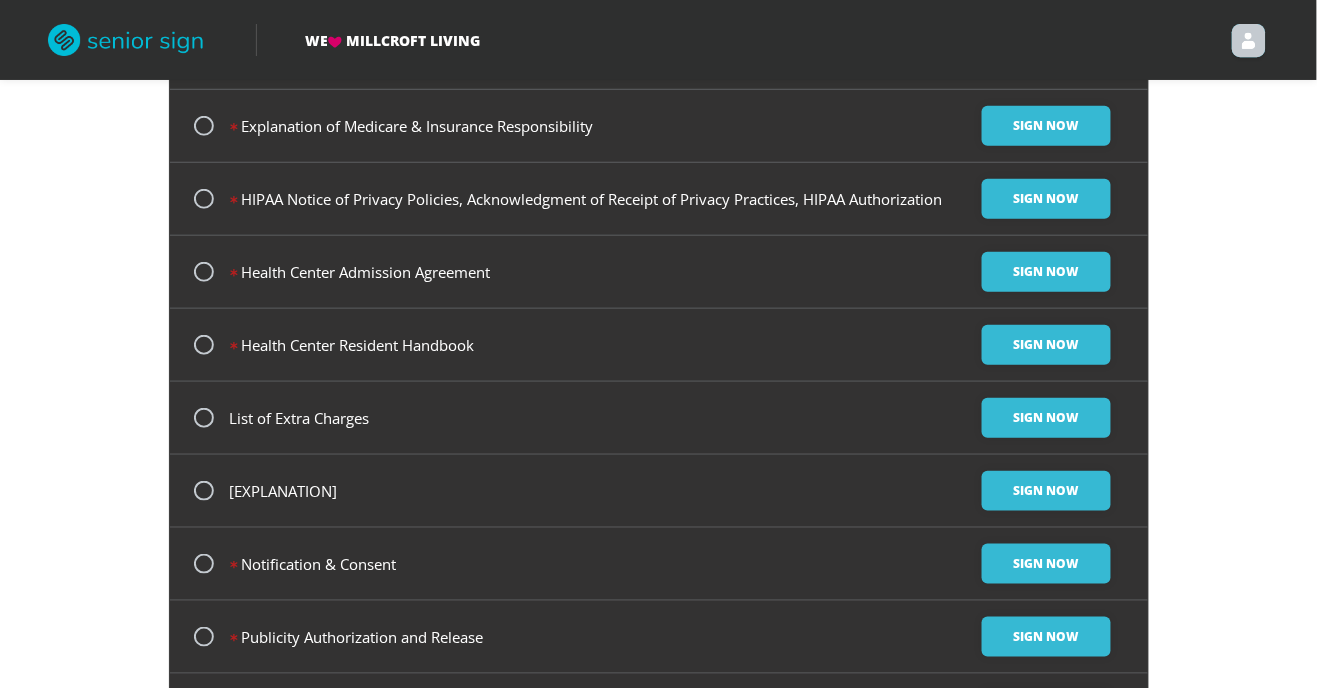 scroll, scrollTop: 285, scrollLeft: 0, axis: vertical 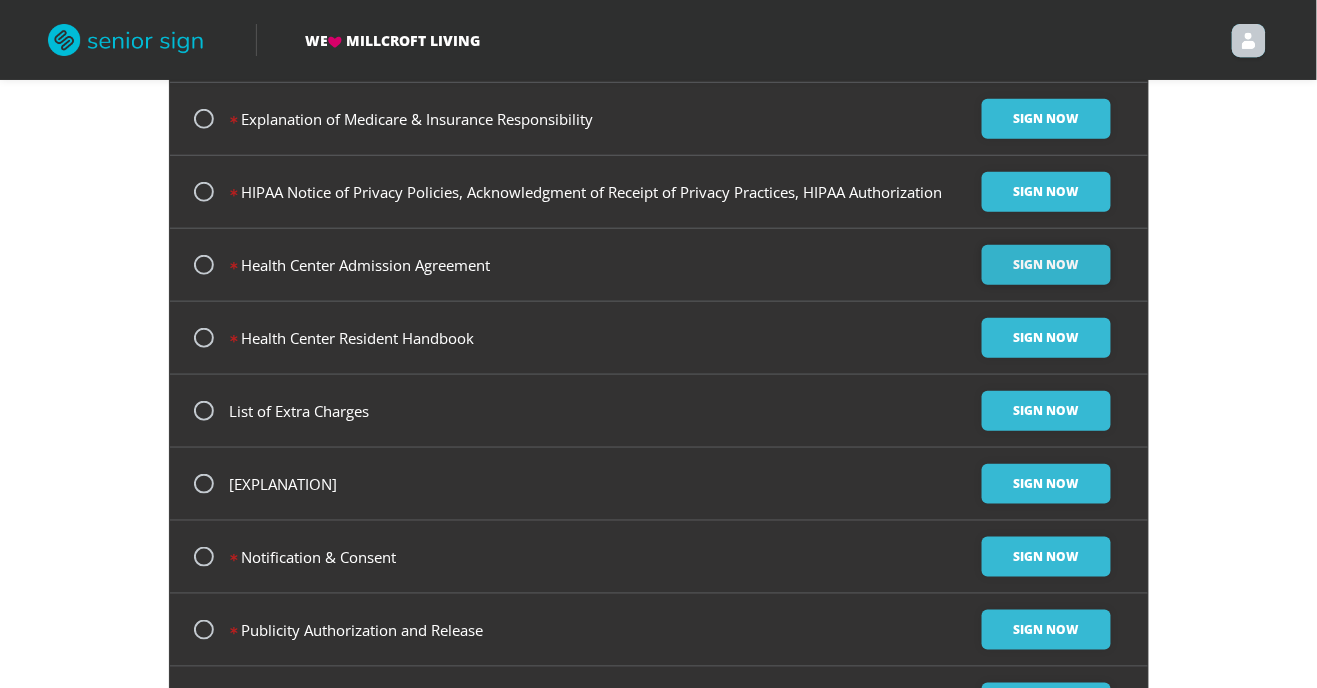 click on "Sign Now" at bounding box center [1046, 46] 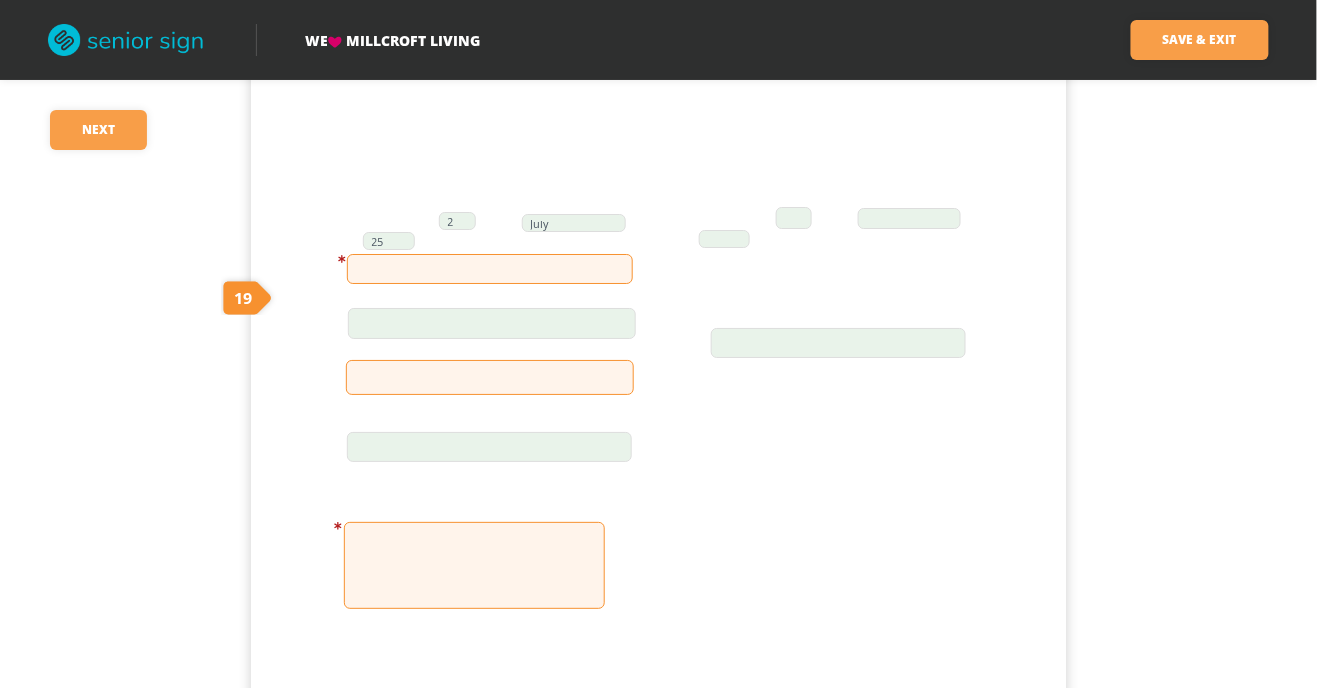 scroll, scrollTop: 16072, scrollLeft: 0, axis: vertical 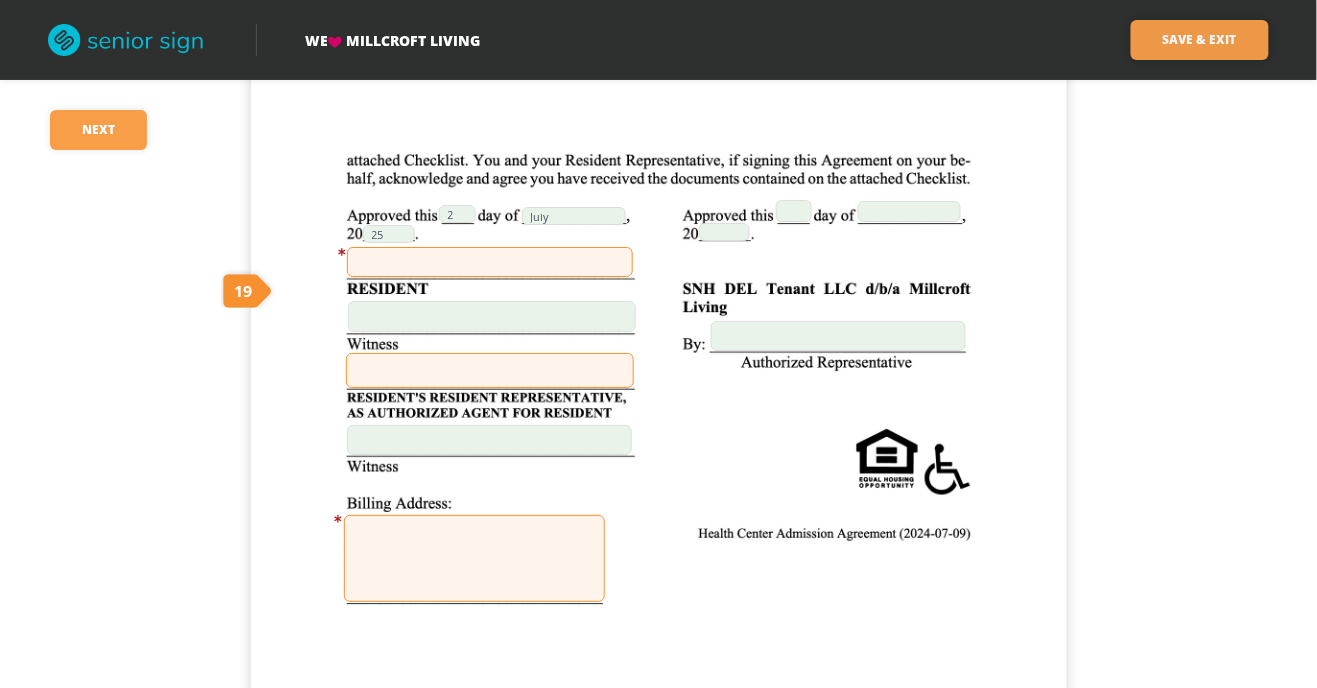 click on "Save & Exit" at bounding box center [1200, 40] 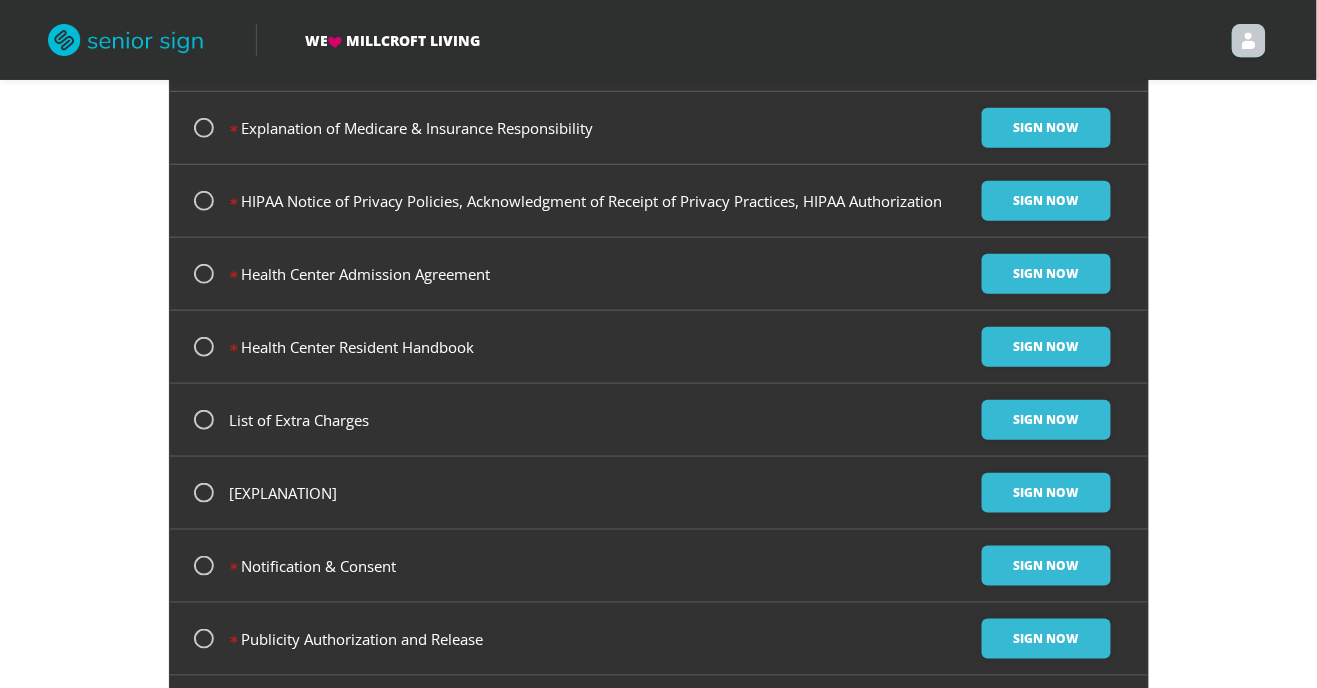 scroll, scrollTop: 277, scrollLeft: 0, axis: vertical 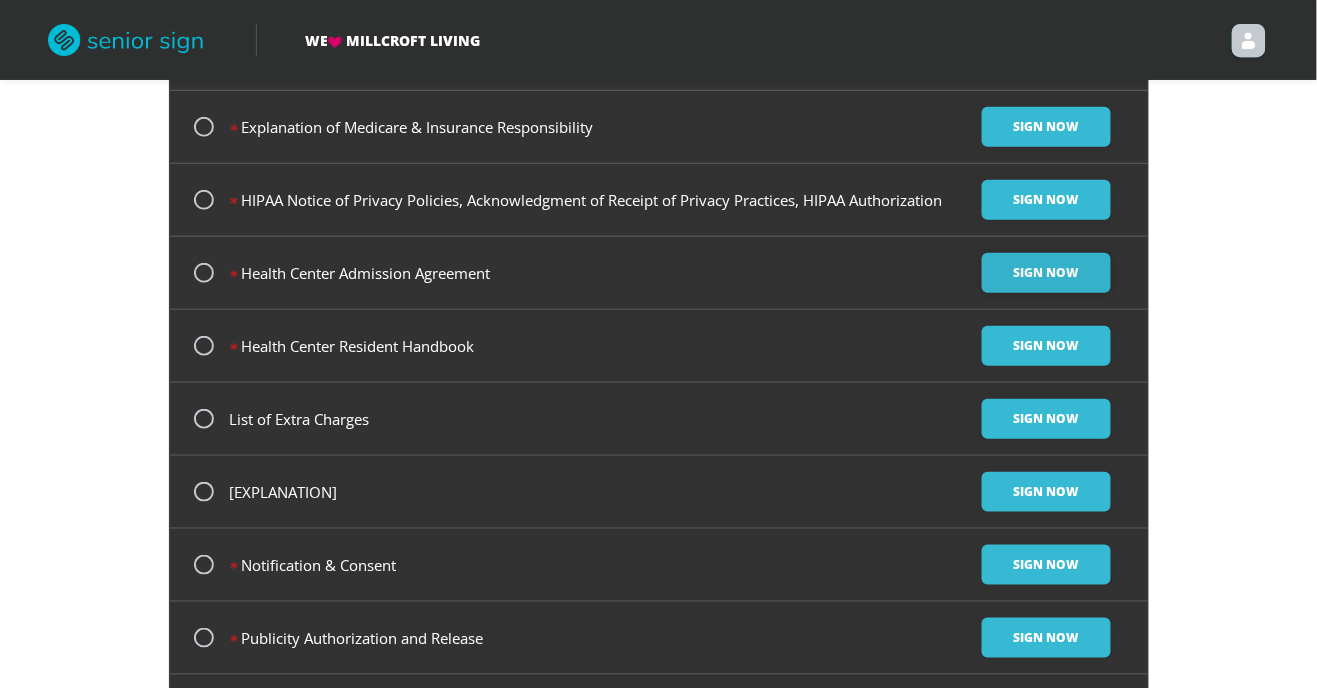 click on "Sign Now" at bounding box center [1046, 54] 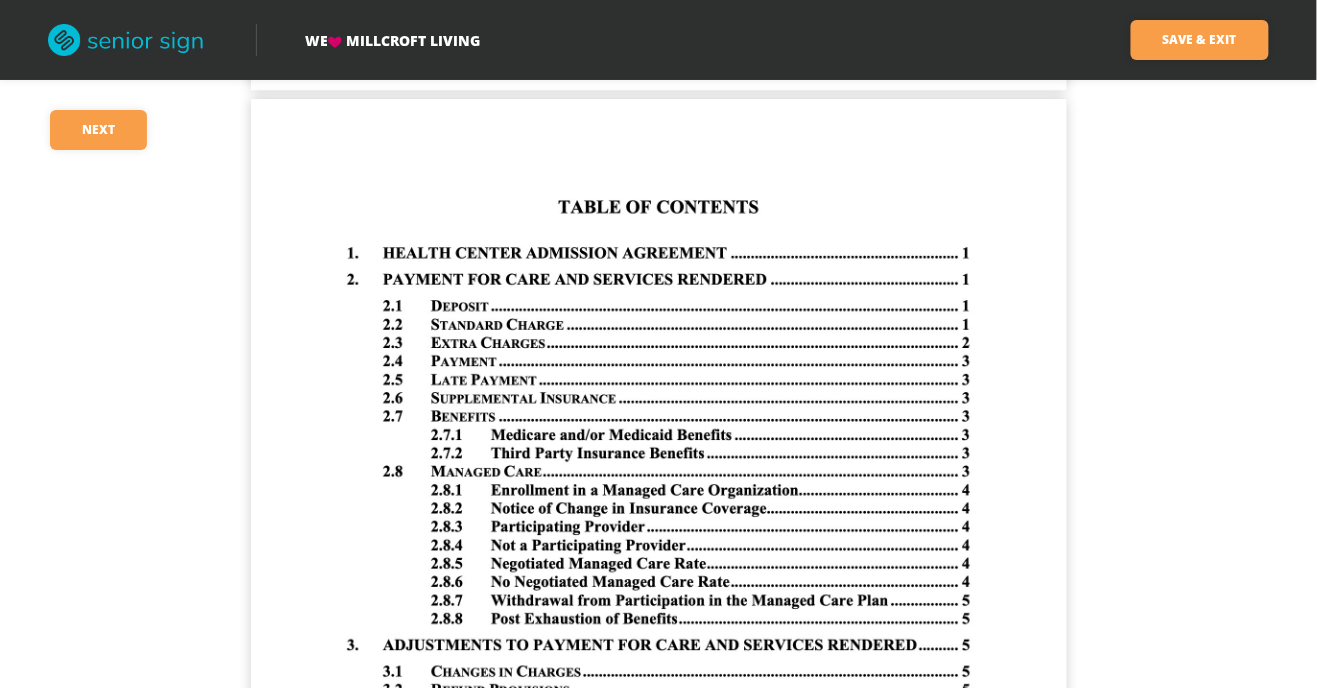 scroll, scrollTop: 1109, scrollLeft: 0, axis: vertical 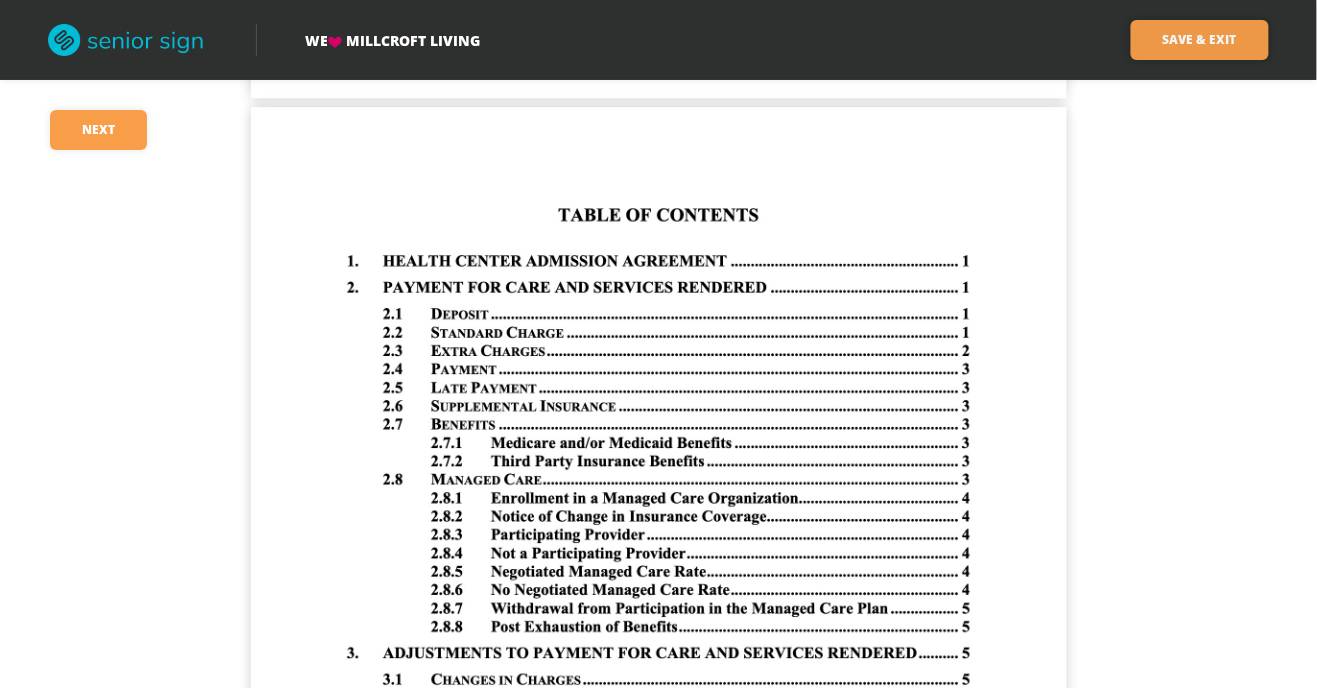 click on "Save & Exit" at bounding box center [1200, 40] 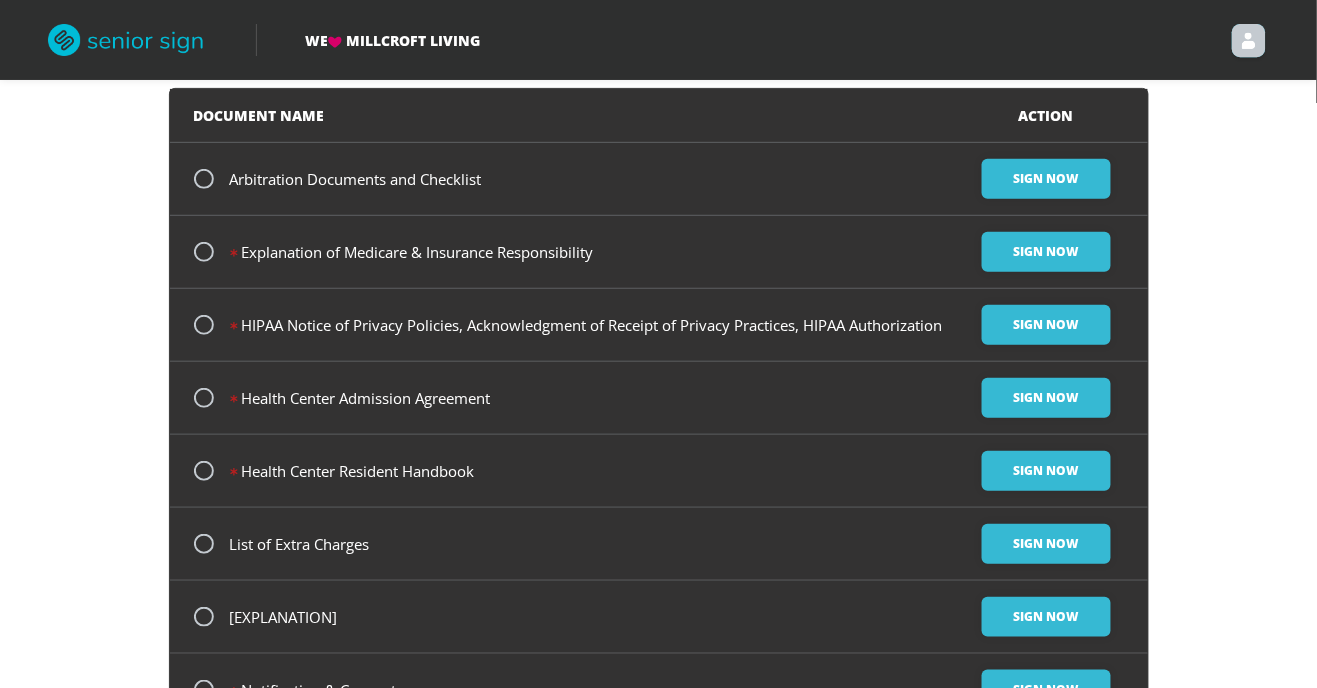 scroll, scrollTop: 154, scrollLeft: 0, axis: vertical 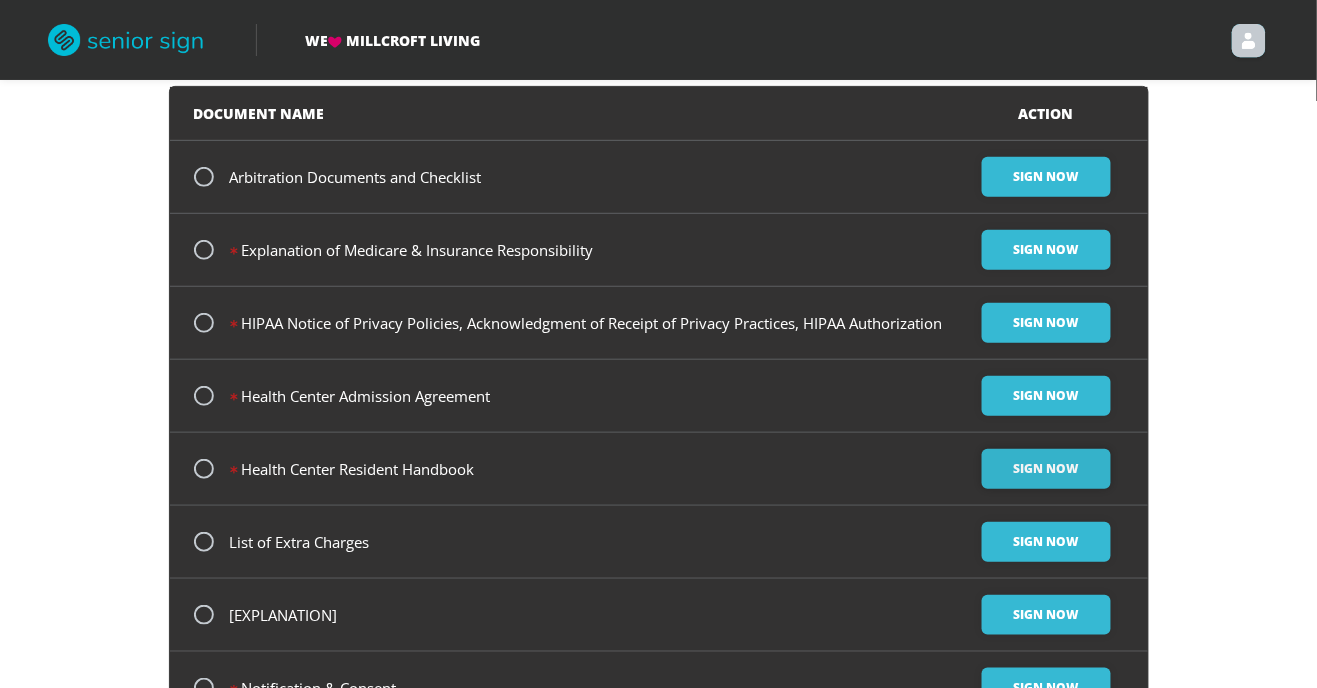 click on "Sign Now" at bounding box center (1046, 177) 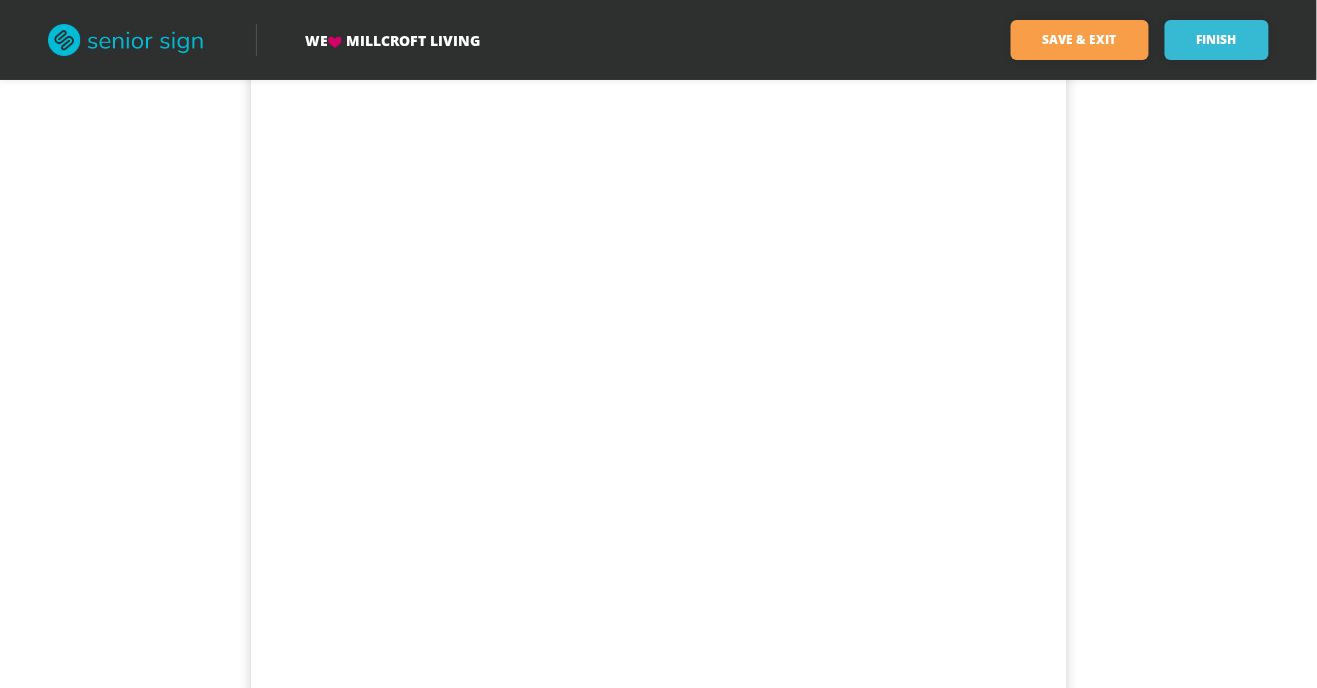 scroll, scrollTop: 4547, scrollLeft: 0, axis: vertical 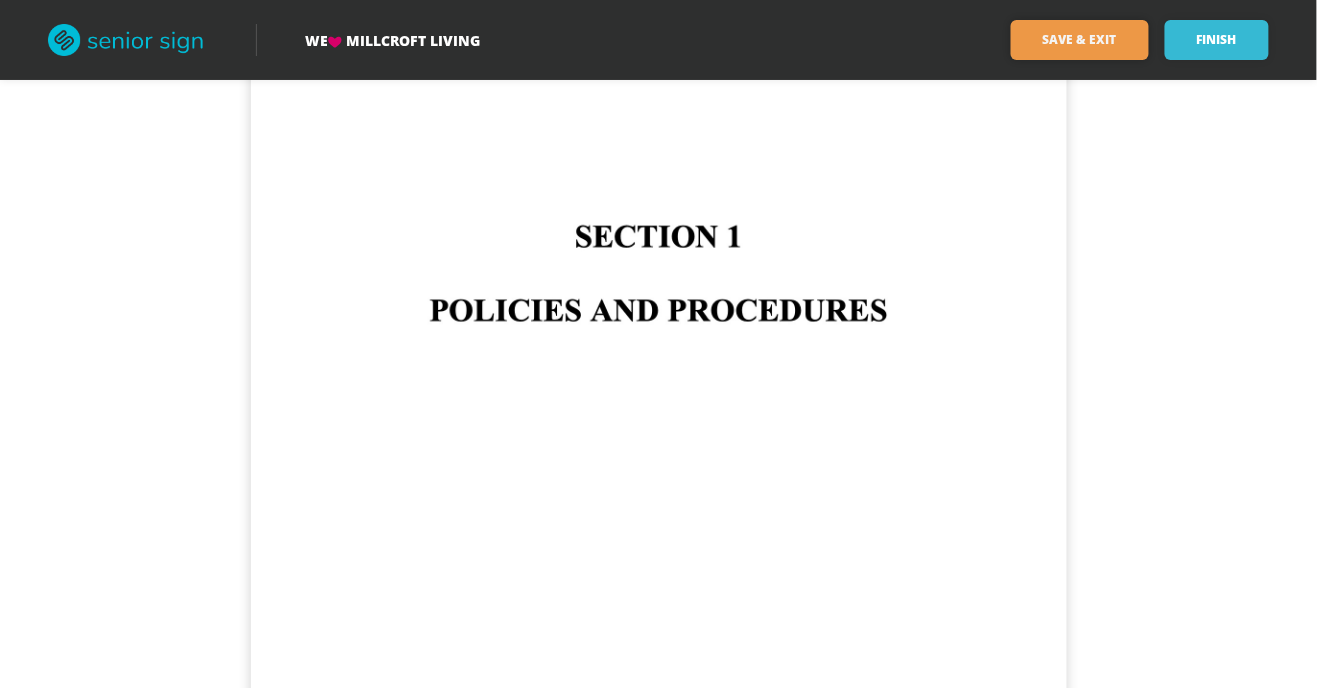 click on "Save & Exit" at bounding box center (1080, 40) 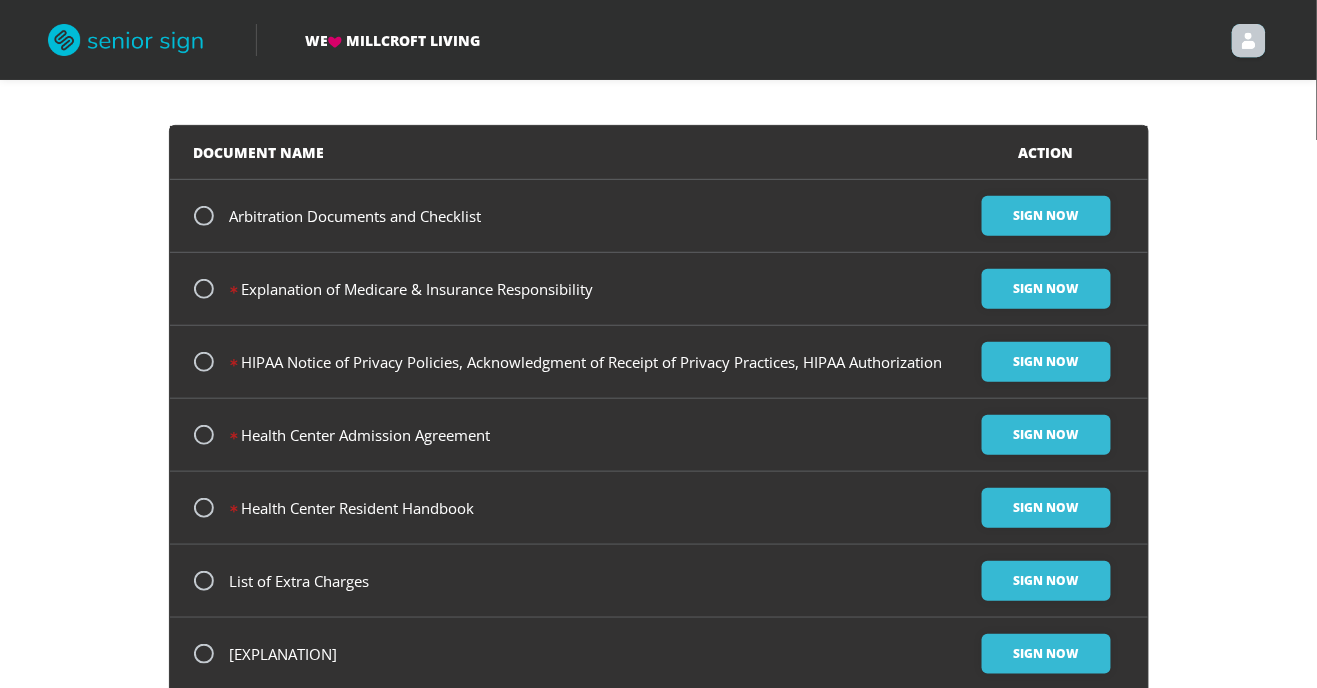 scroll, scrollTop: 0, scrollLeft: 0, axis: both 